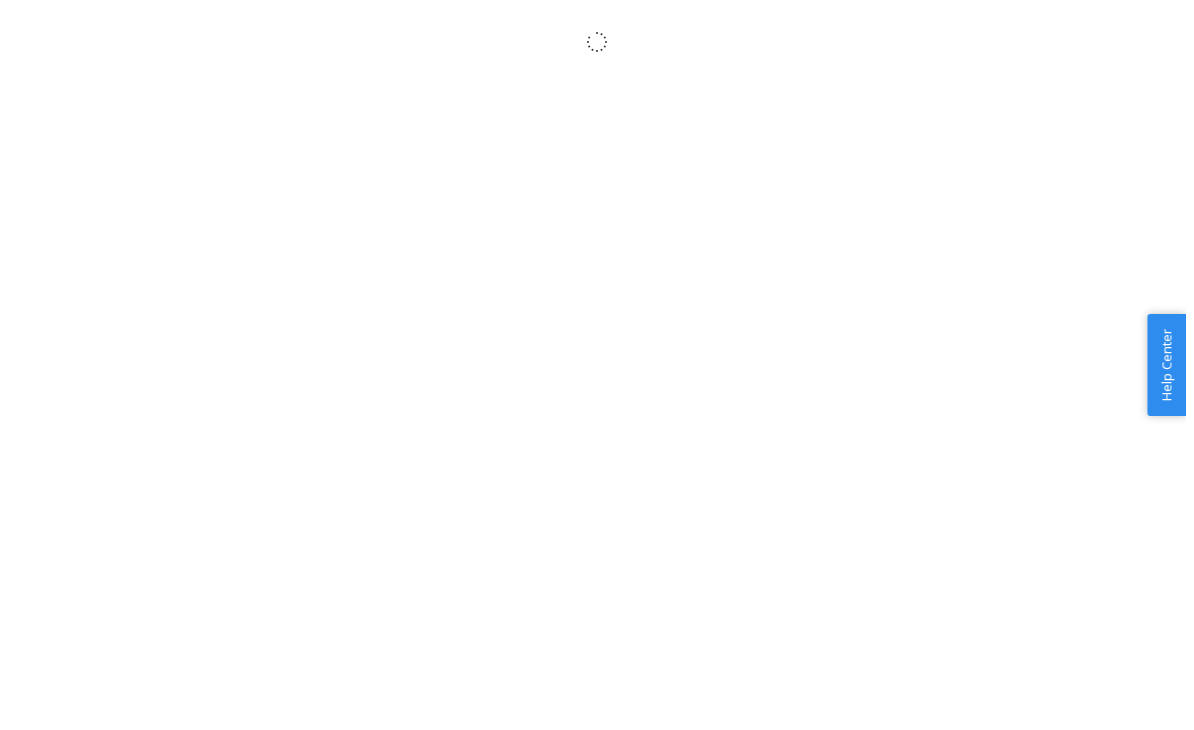 scroll, scrollTop: 0, scrollLeft: 0, axis: both 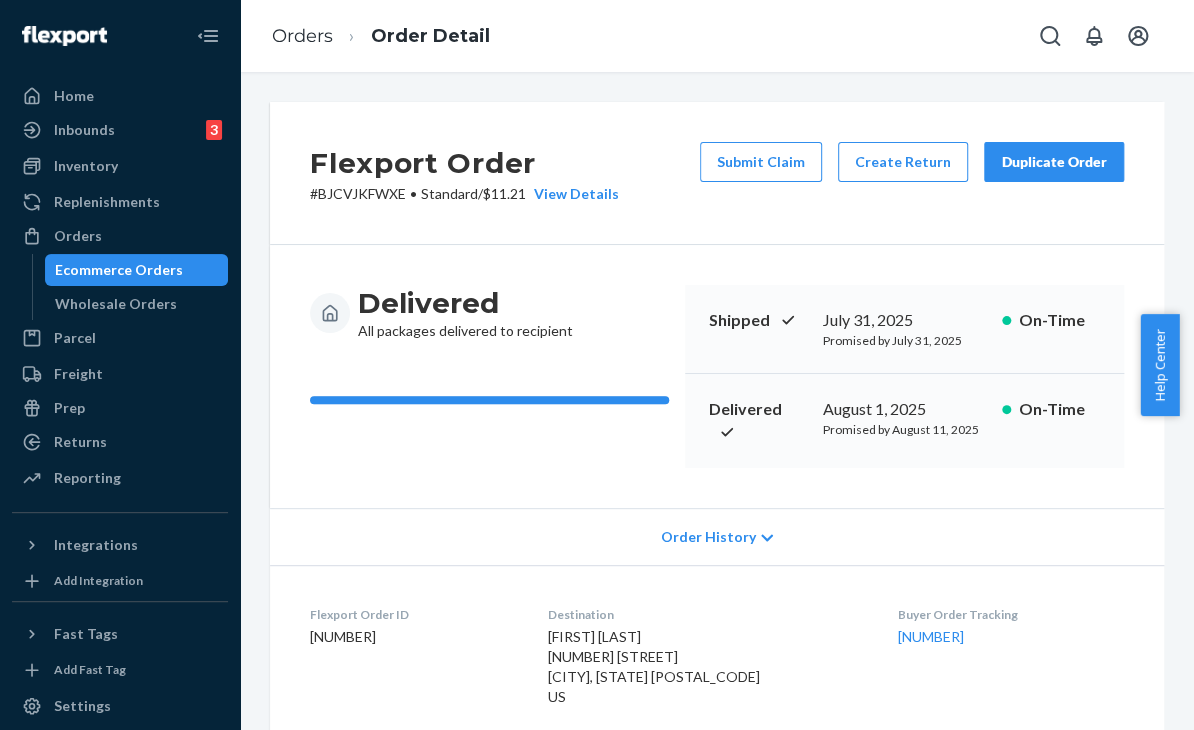 click on "Orders" at bounding box center [78, 236] 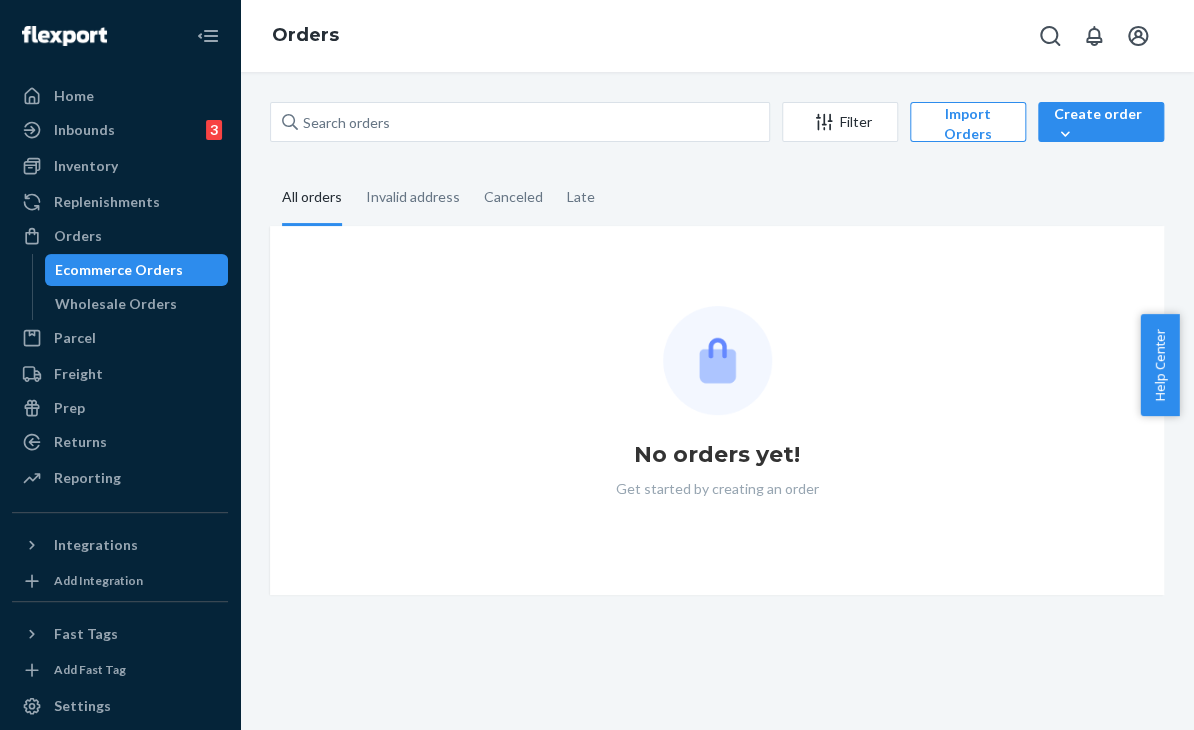 click on "Filter Import Orders Create order Ecommerce order Removal order All orders Invalid address Canceled Late No orders yet! Get started by creating an order" at bounding box center (717, 401) 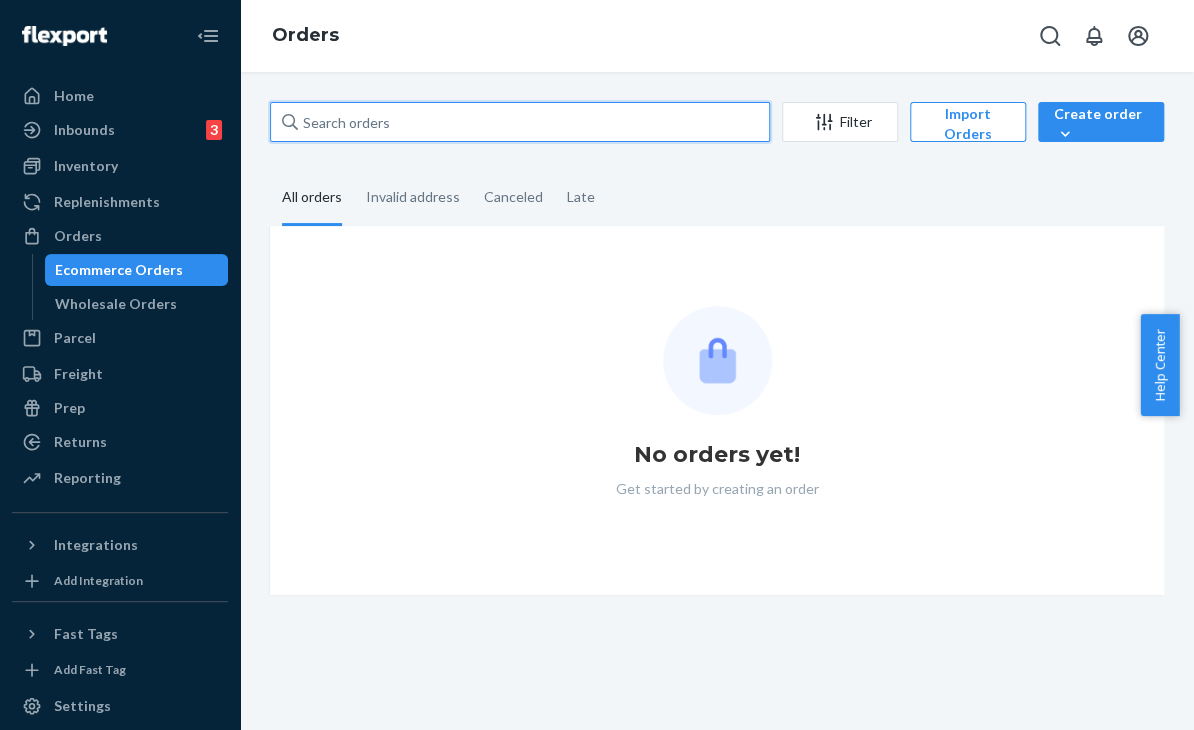 click at bounding box center (520, 122) 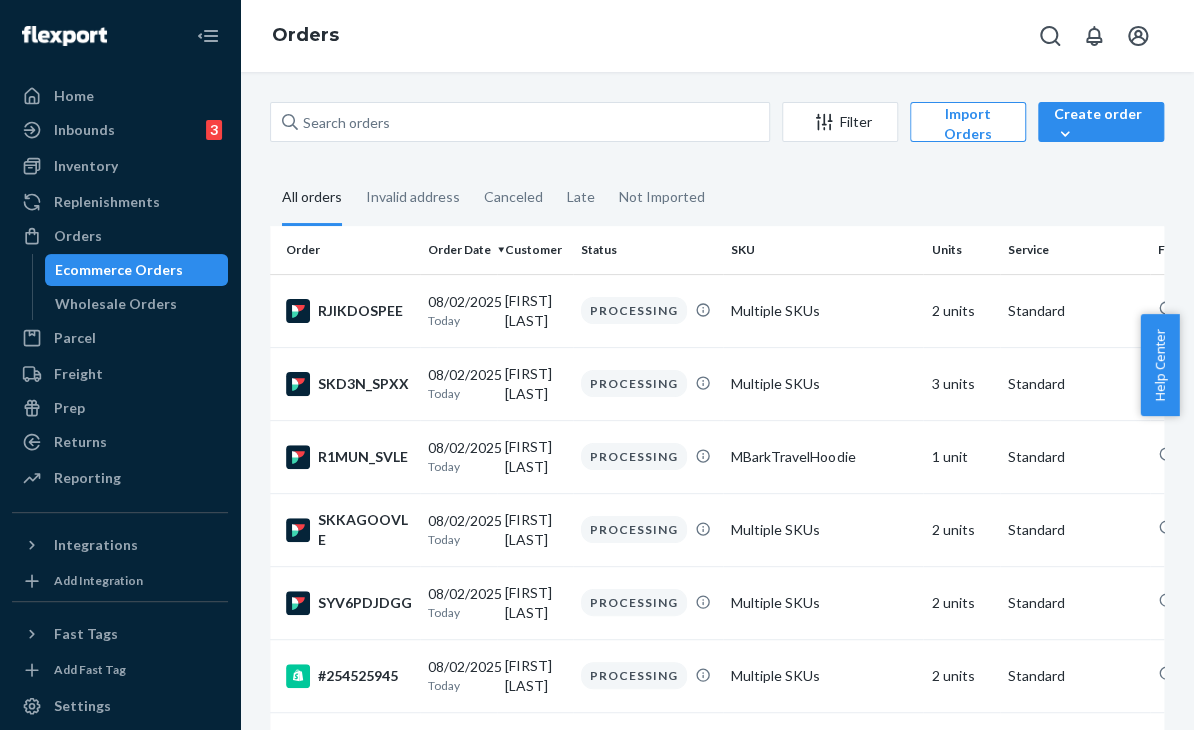 click on "All orders Invalid address Canceled Late Not Imported" at bounding box center (717, 198) 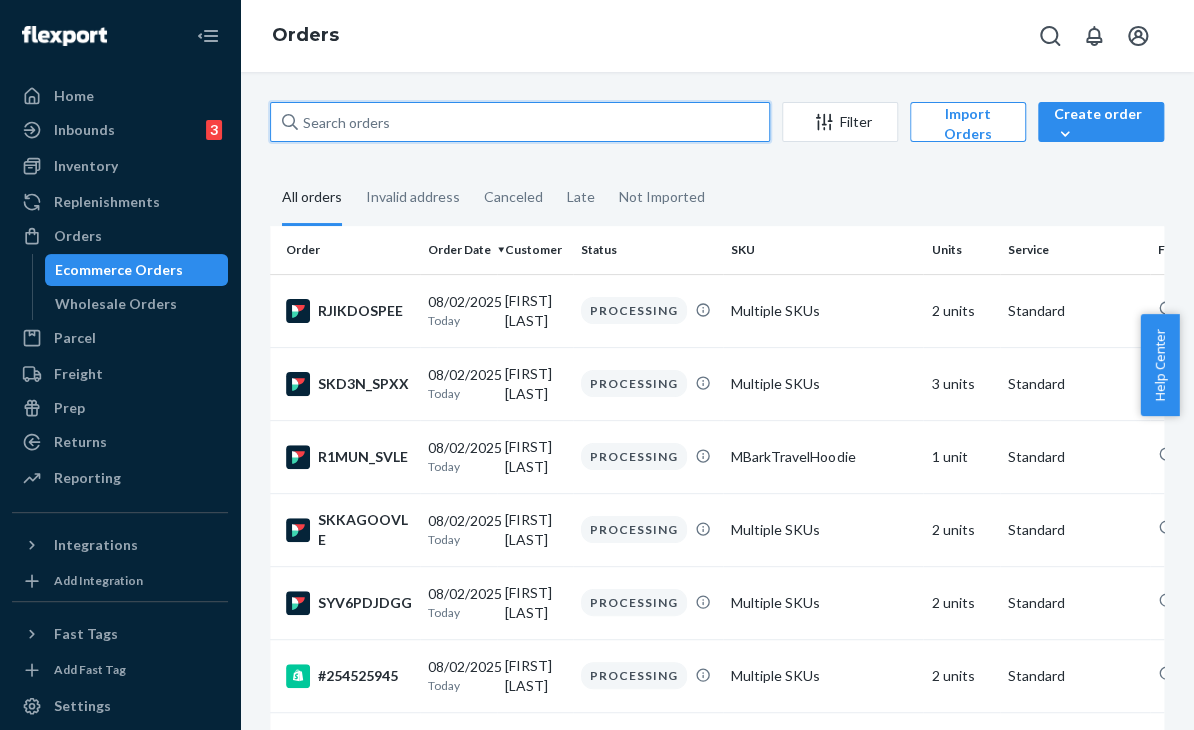 click at bounding box center [520, 122] 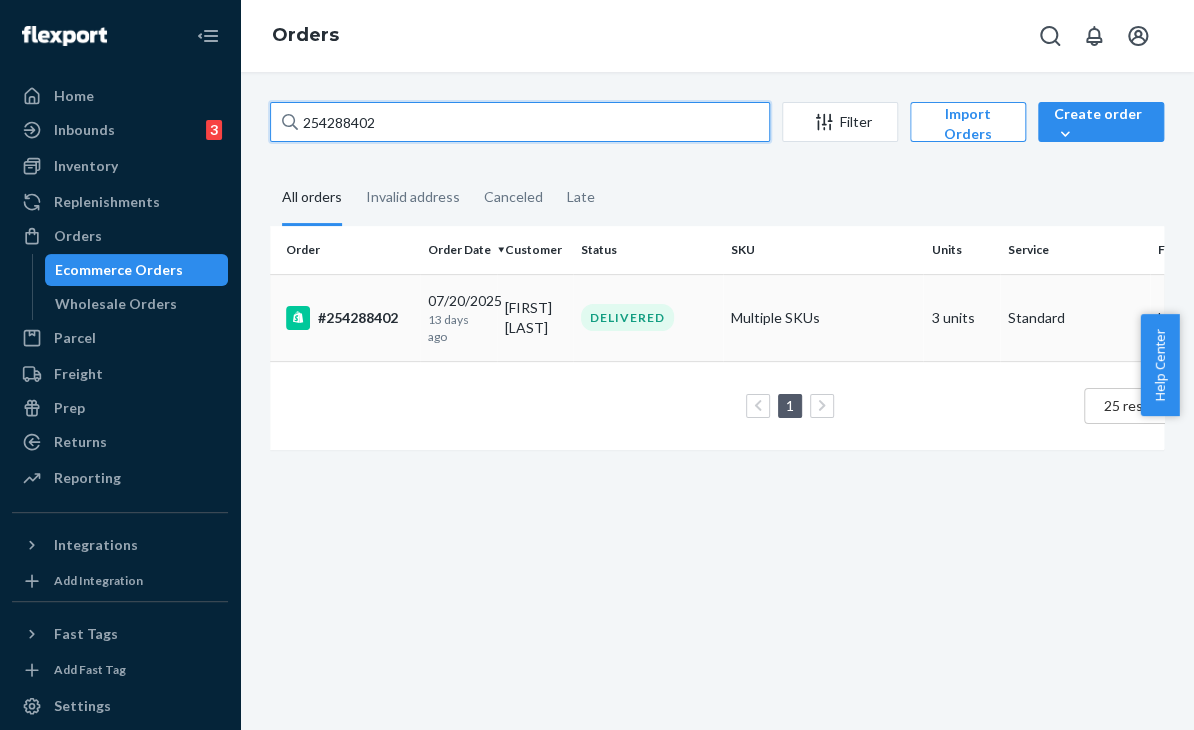 type on "254288402" 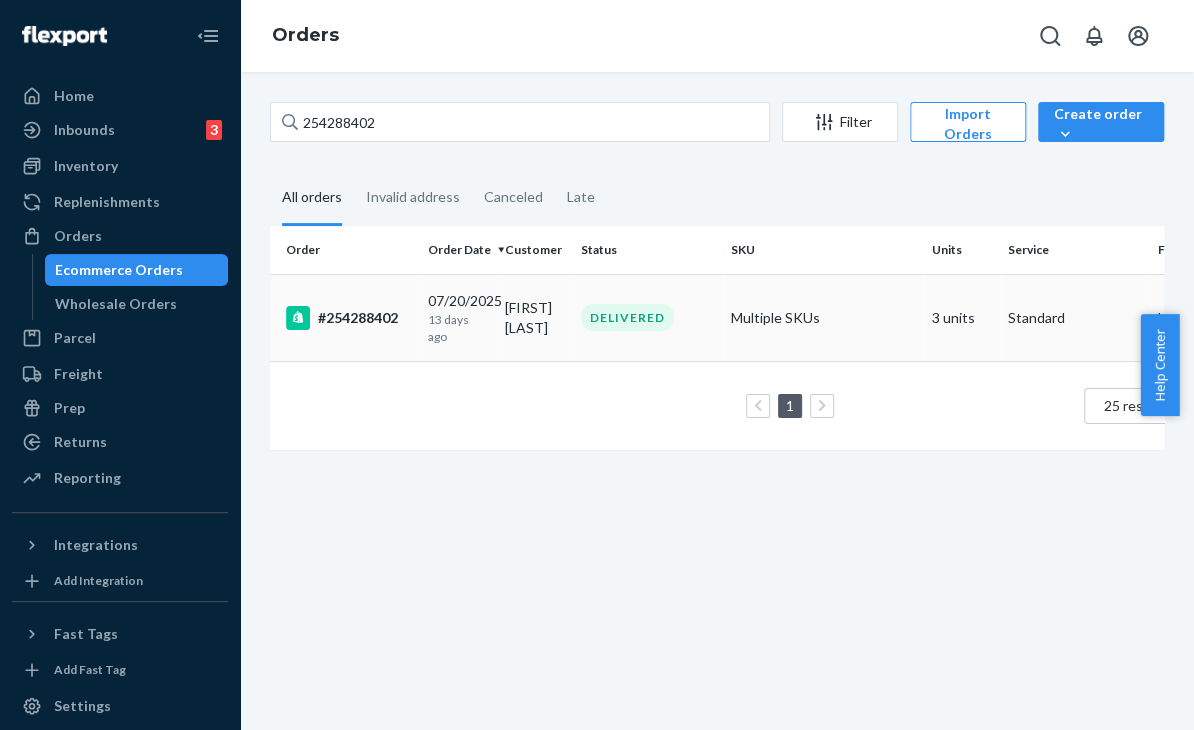 click on "Multiple SKUs" at bounding box center (823, 317) 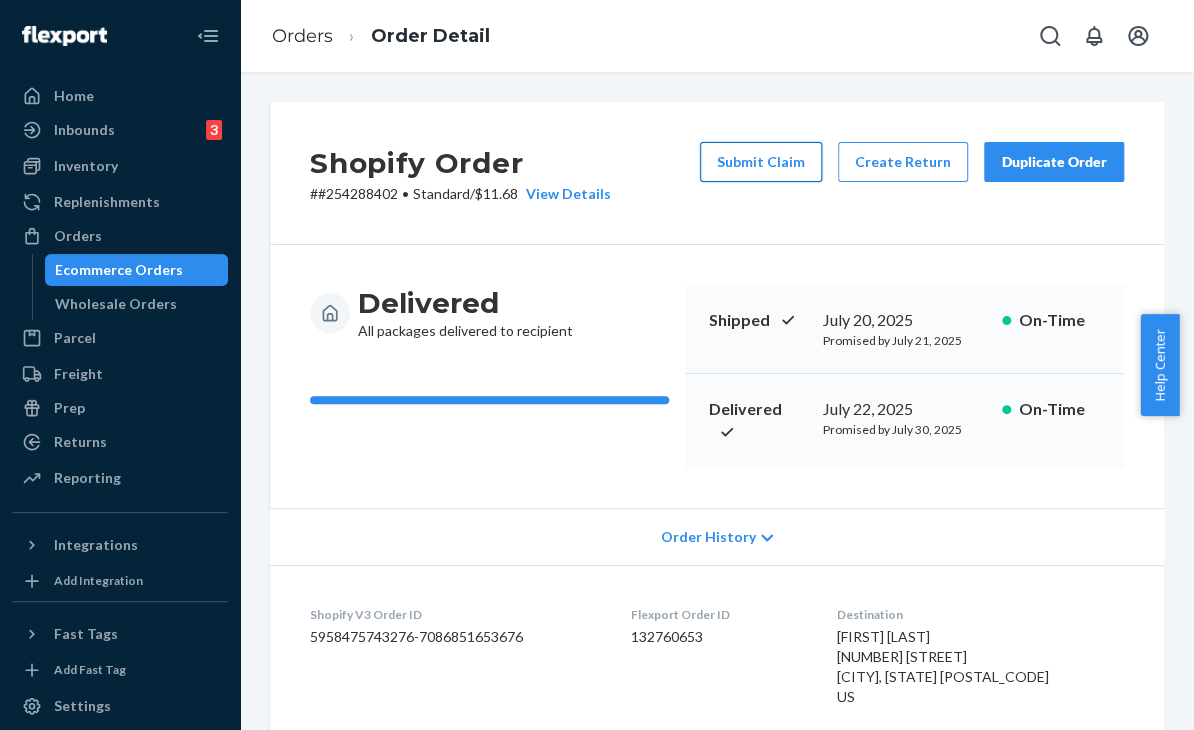 click on "Submit Claim" at bounding box center (761, 162) 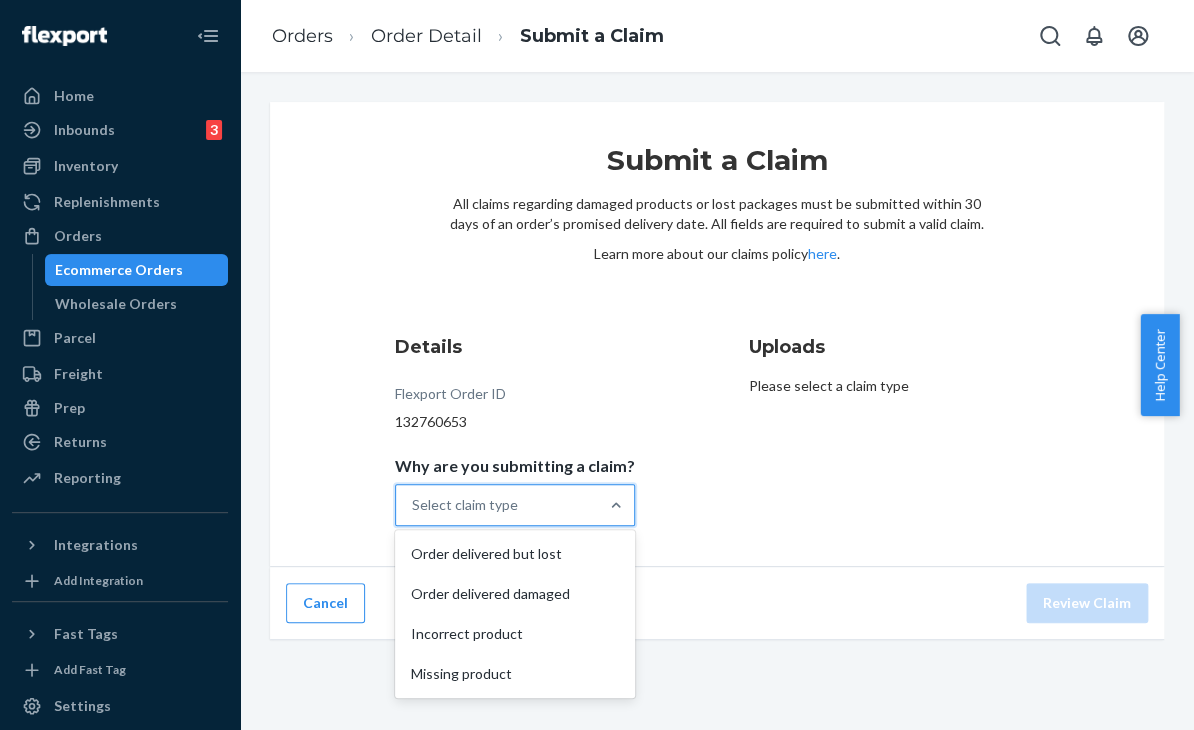 click on "Select claim type" at bounding box center [497, 505] 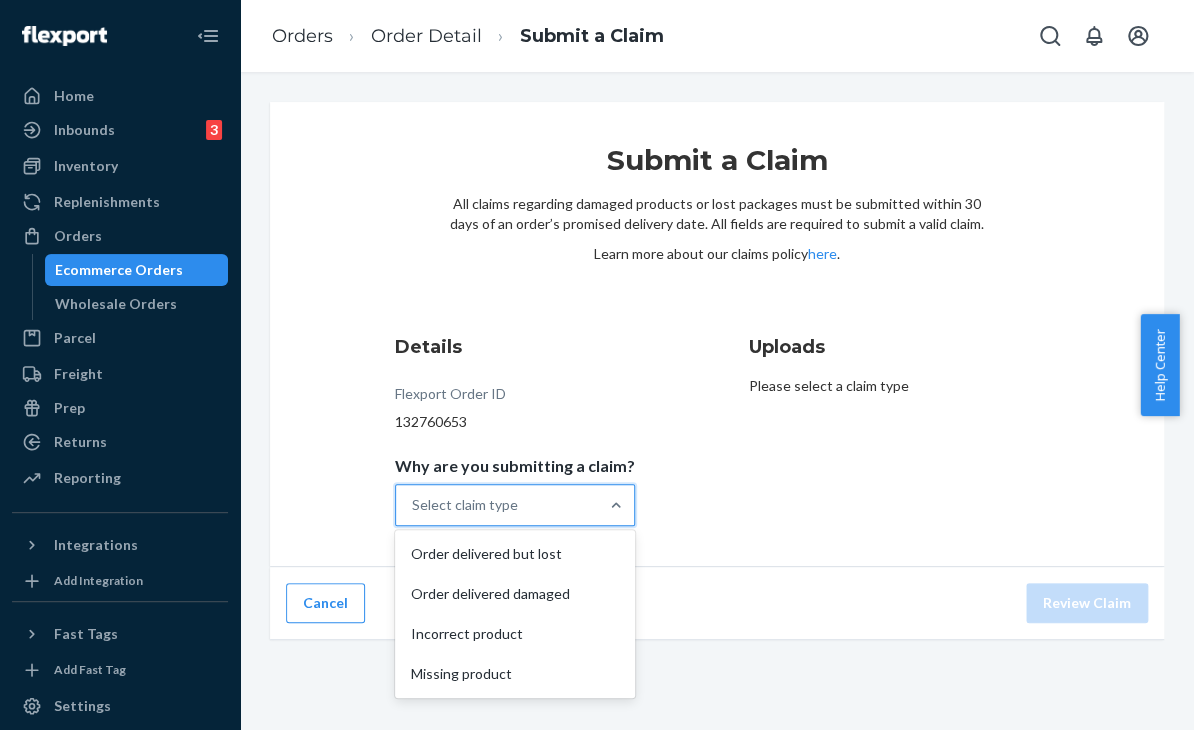 click on "Order delivered but lost" at bounding box center (515, 554) 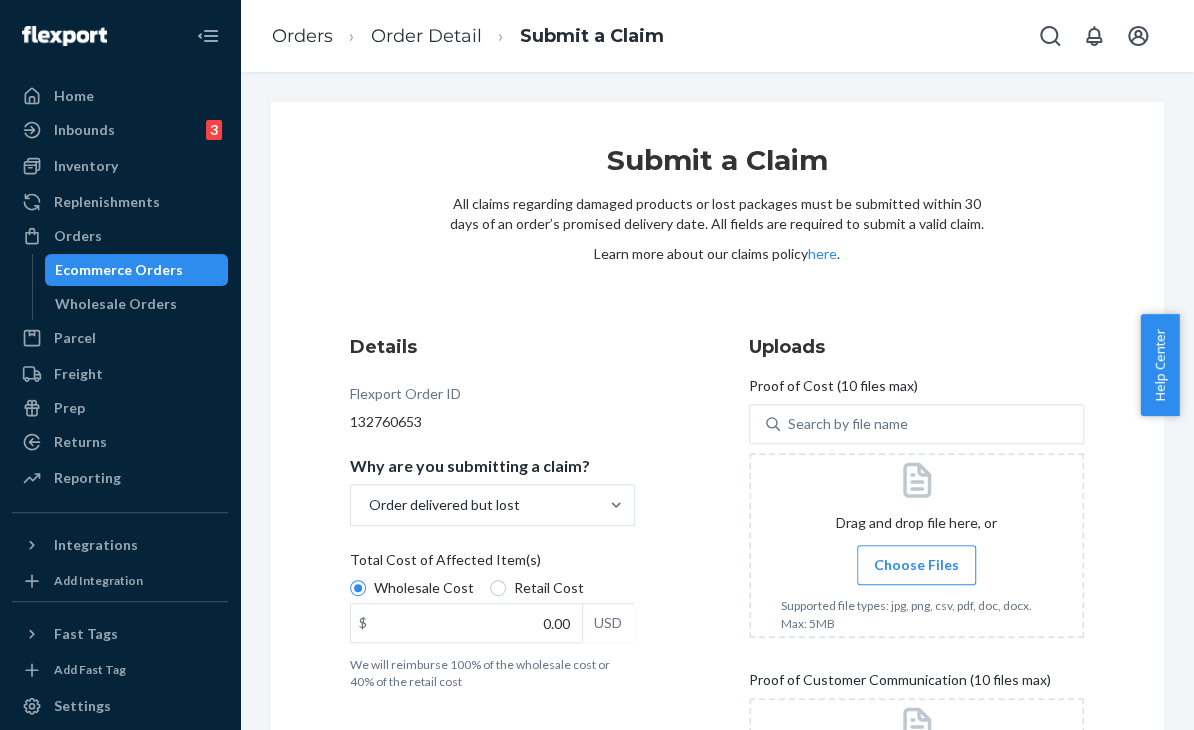 click on "Submit a Claim All claims regarding damaged products or lost packages must be submitted within 30 days of an order’s promised delivery date. All fields are required to submit a valid claim. Learn more about our claims policy  here . Details Flexport Order ID [NUMBER] Why are you submitting a claim? Order delivered but lost Total Cost of Affected Item(s) Wholesale Cost Retail Cost $ 0.00 USD We will reimburse 100% of the wholesale cost or 40% of the retail cost Uploads Proof of Cost (10 files max) Search by file name Drag and drop file here, or Choose Files Supported file types: jpg, png, csv, pdf, doc, docx.  Max: 5MB Proof of Customer Communication (10 files max) Drag and drop file here, or Choose Files Supported file types: jpg, png, csv, pdf, doc, docx.  Max: 5MB" at bounding box center [717, 521] 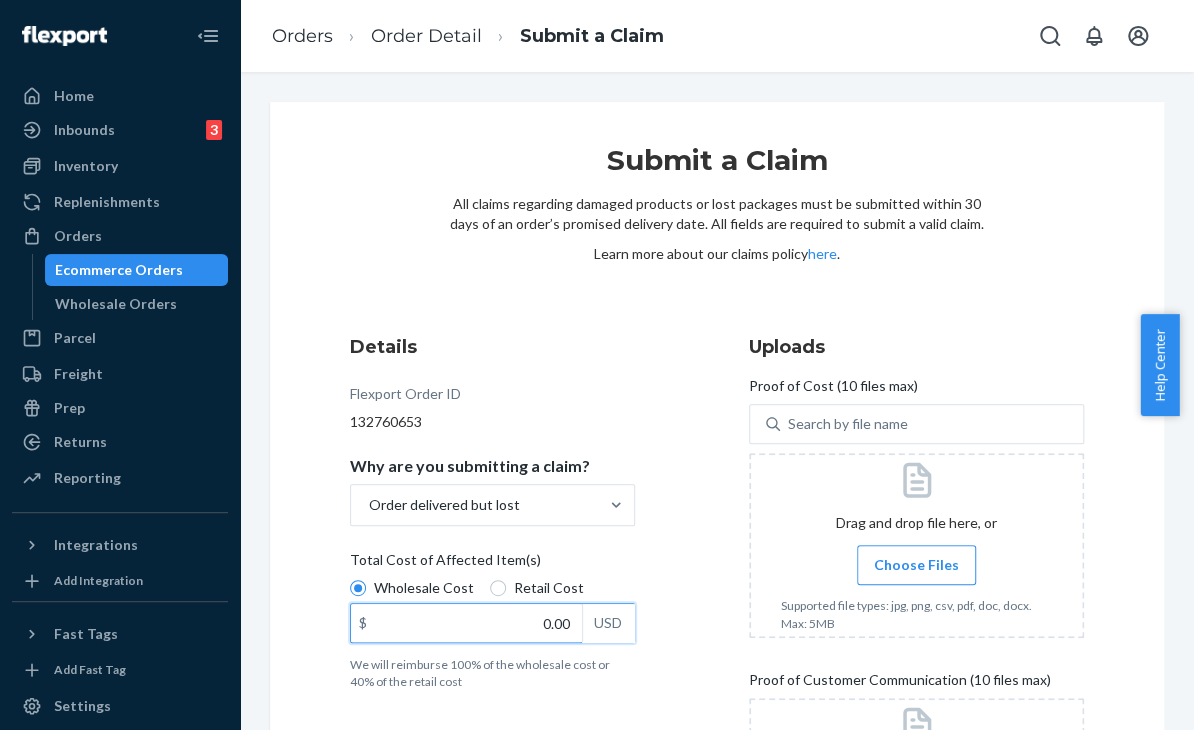 click on "0.00" at bounding box center (466, 623) 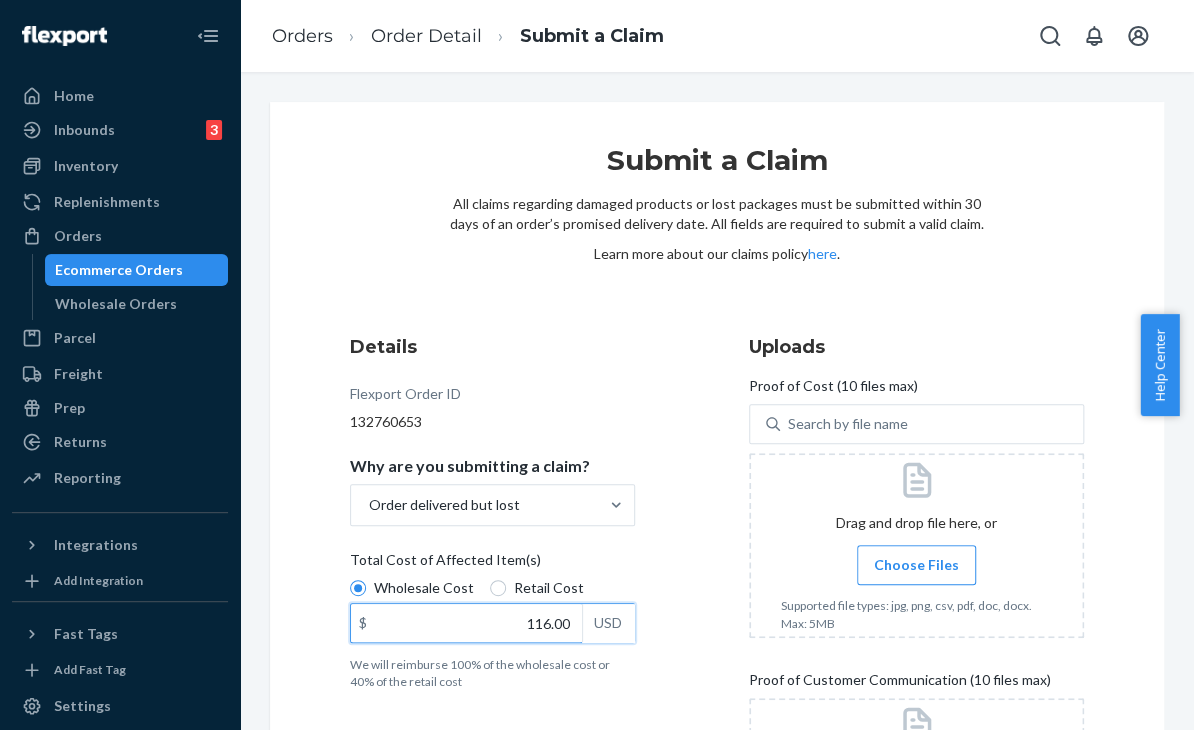 type on "116.00" 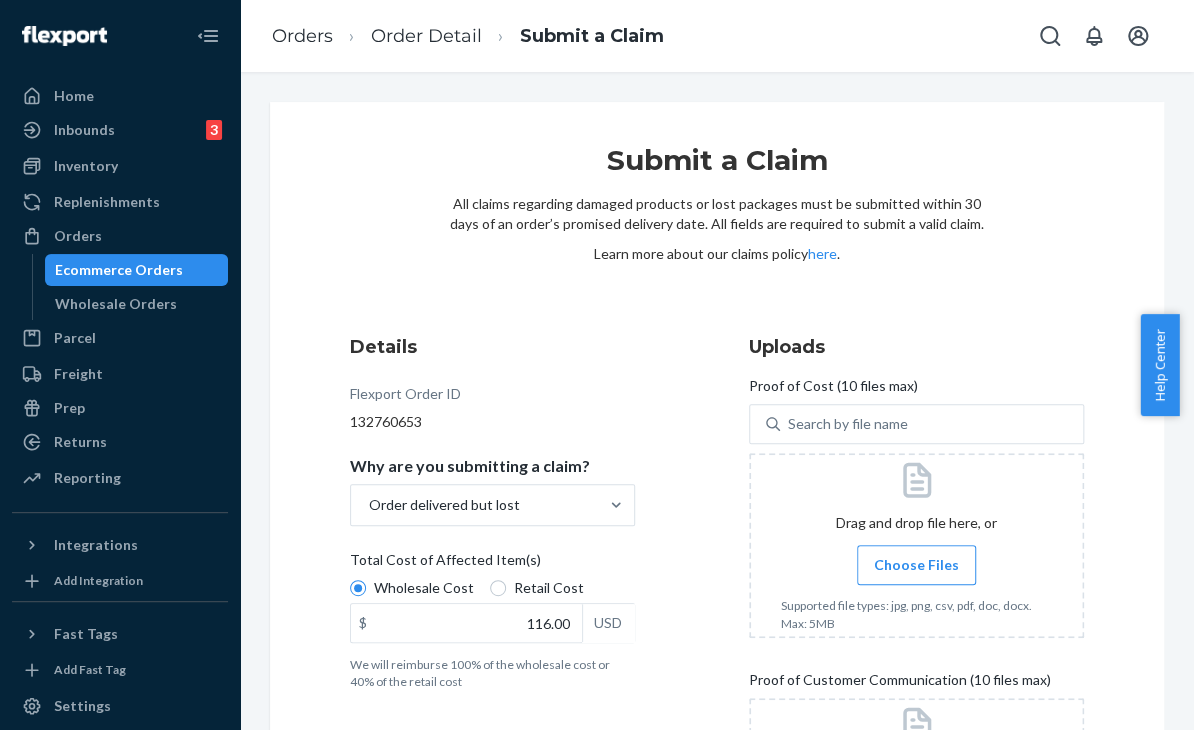 click at bounding box center (916, 545) 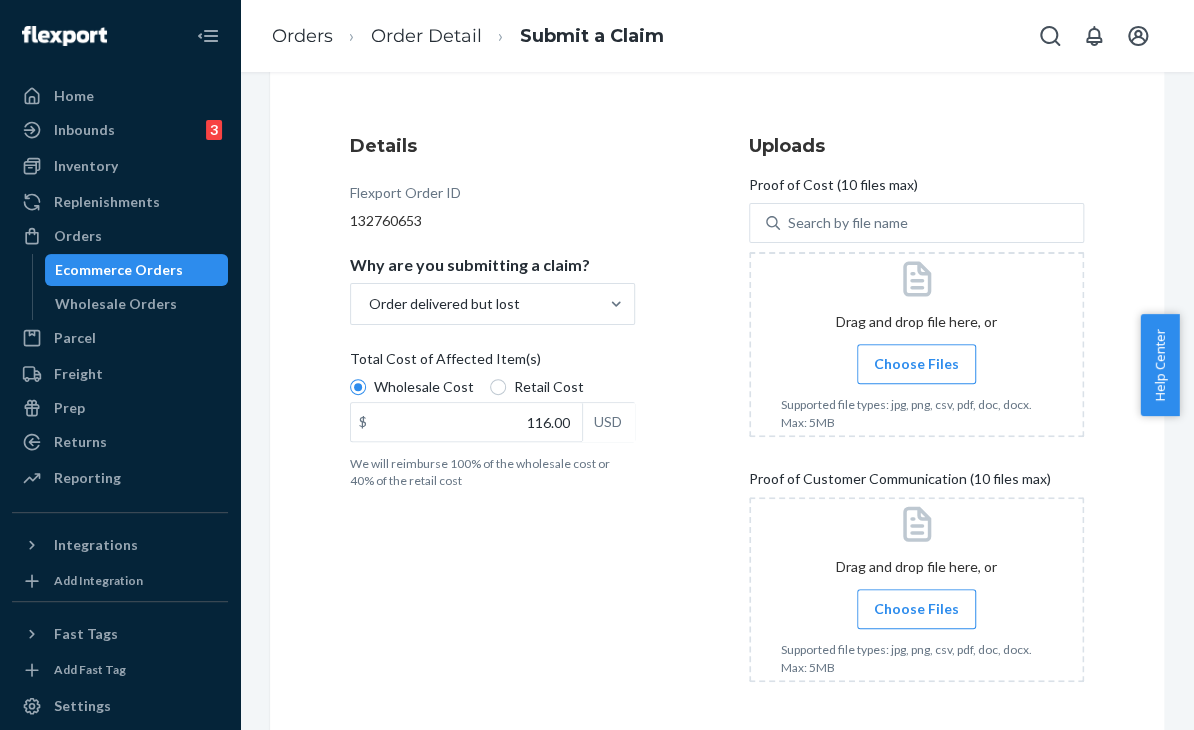 scroll, scrollTop: 283, scrollLeft: 0, axis: vertical 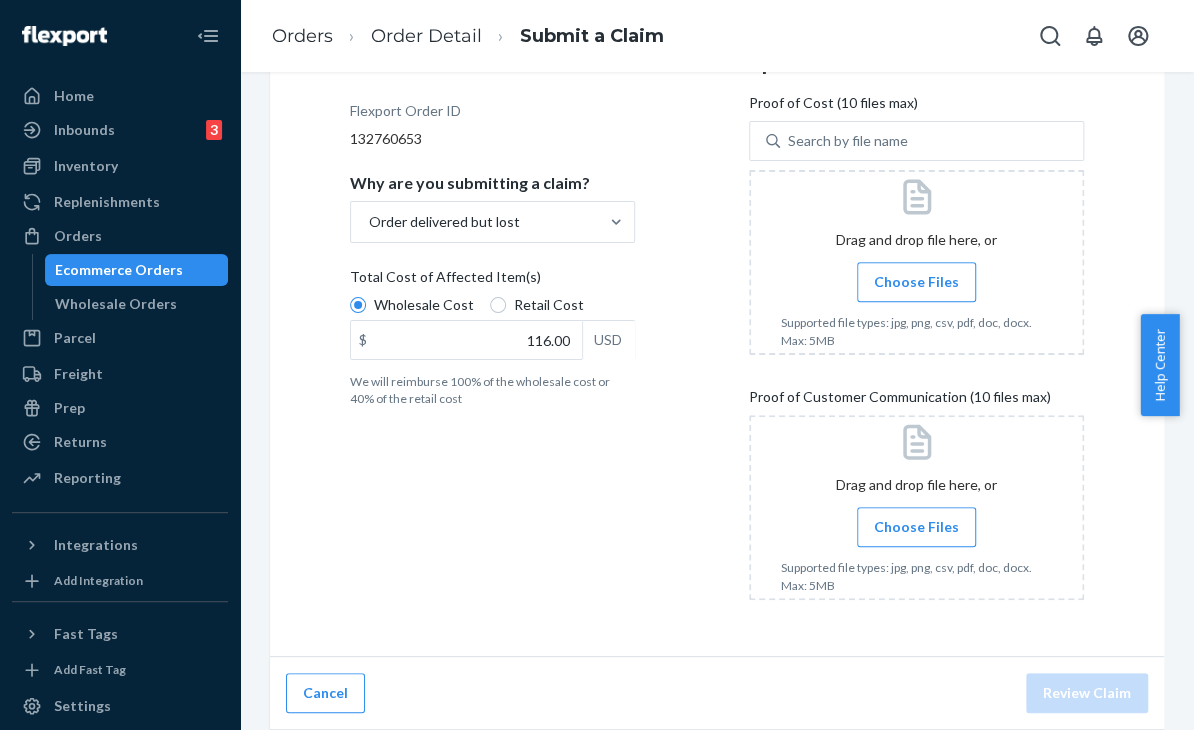click on "Choose Files" at bounding box center [916, 282] 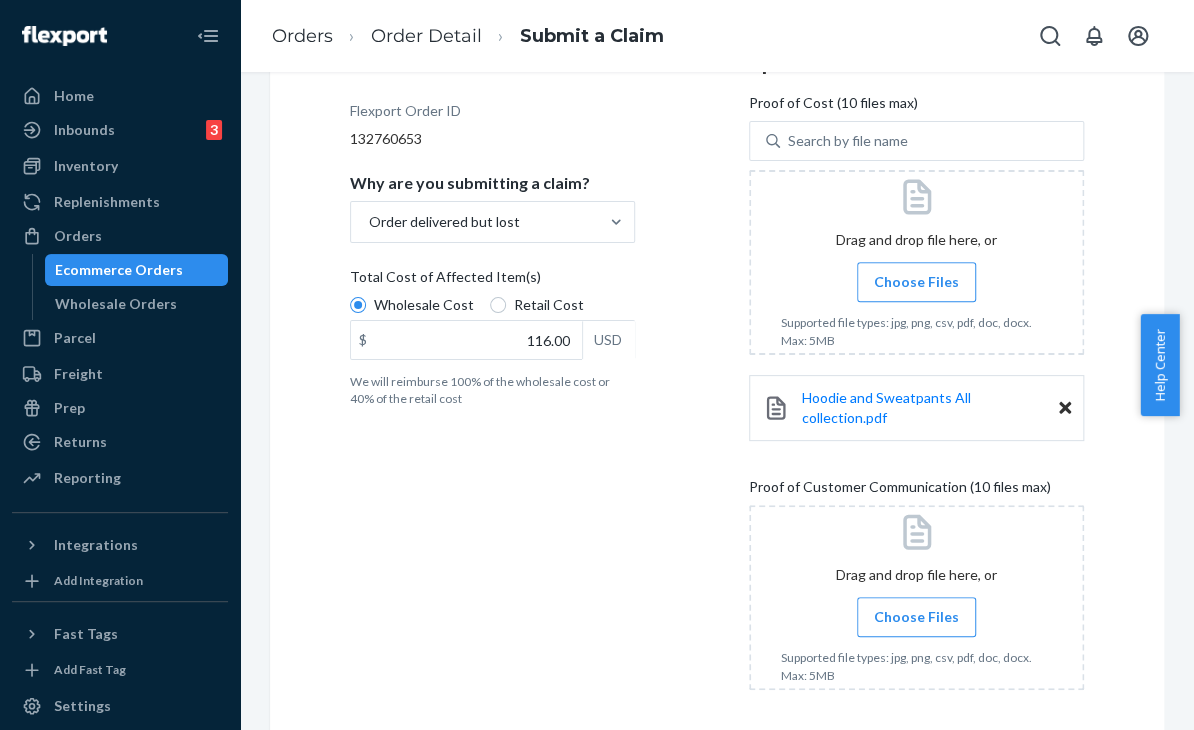 click on "Choose Files" at bounding box center (916, 282) 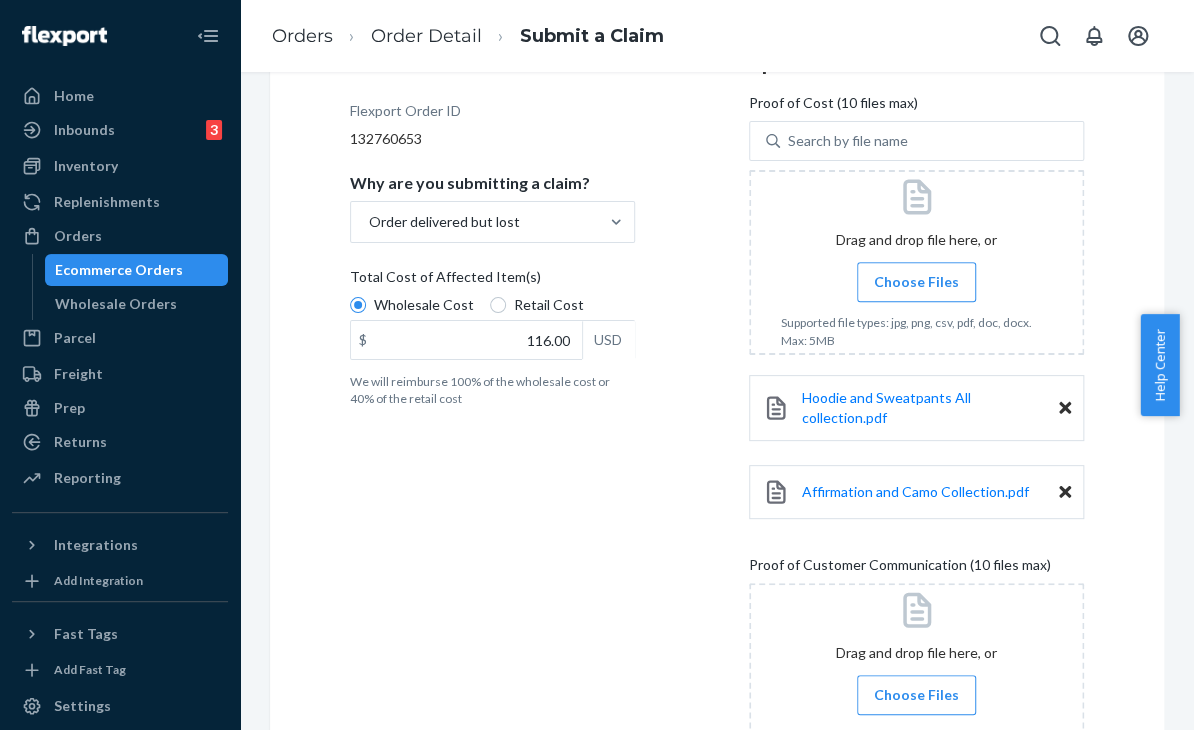 click on "Submit a Claim All claims regarding damaged products or lost packages must be submitted within 30 days of an order’s promised delivery date. All fields are required to submit a valid claim. Learn more about our claims policy  here . Details Flexport Order ID [NUMBER] Why are you submitting a claim? Order delivered but lost Total Cost of Affected Item(s) Wholesale Cost Retail Cost $ 116.00 USD We will reimburse 100% of the wholesale cost or 40% of the retail cost Uploads Proof of Cost (10 files max) Search by file name Drag and drop file here, or Choose Files Supported file types: jpg, png, csv, pdf, doc, docx.  Max: 5MB Hoodie and Sweatpants All collection.pdf Affirmation and Camo Collection.pdf Proof of Customer Communication (10 files max) Drag and drop file here, or Choose Files Supported file types: jpg, png, csv, pdf, doc, docx.  Max: 5MB" at bounding box center (717, 322) 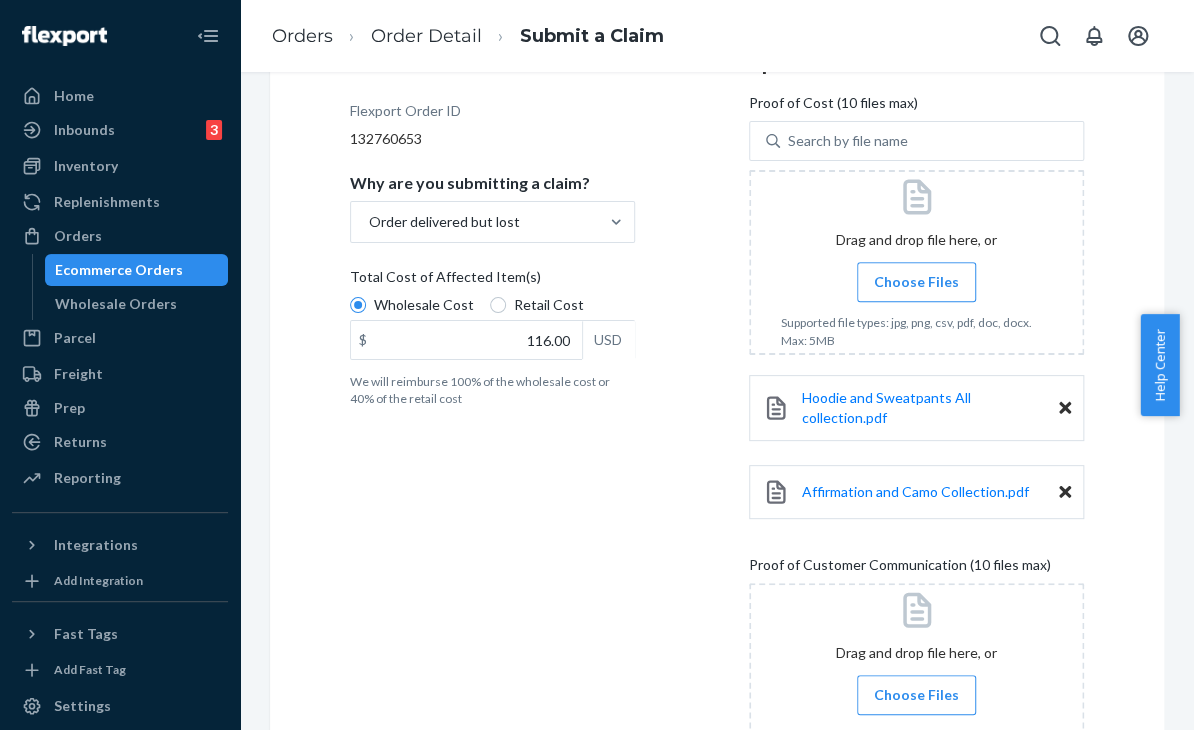 click on "Choose Files" at bounding box center [916, 695] 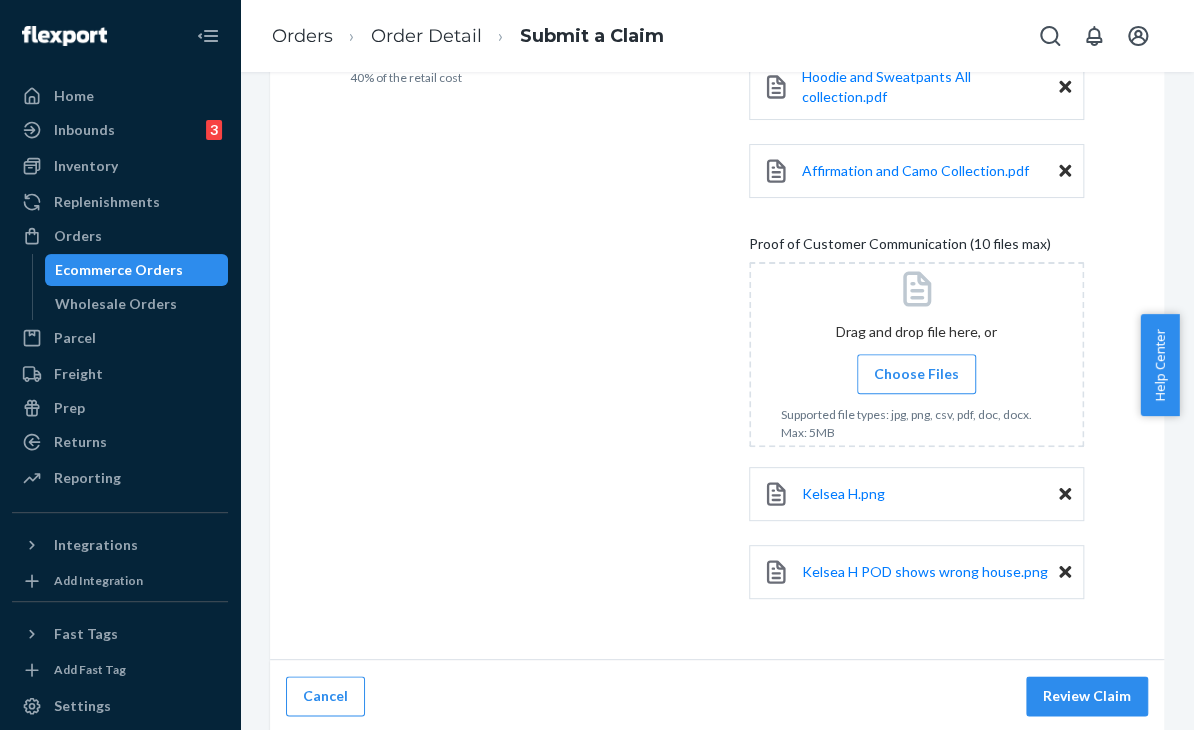 scroll, scrollTop: 605, scrollLeft: 0, axis: vertical 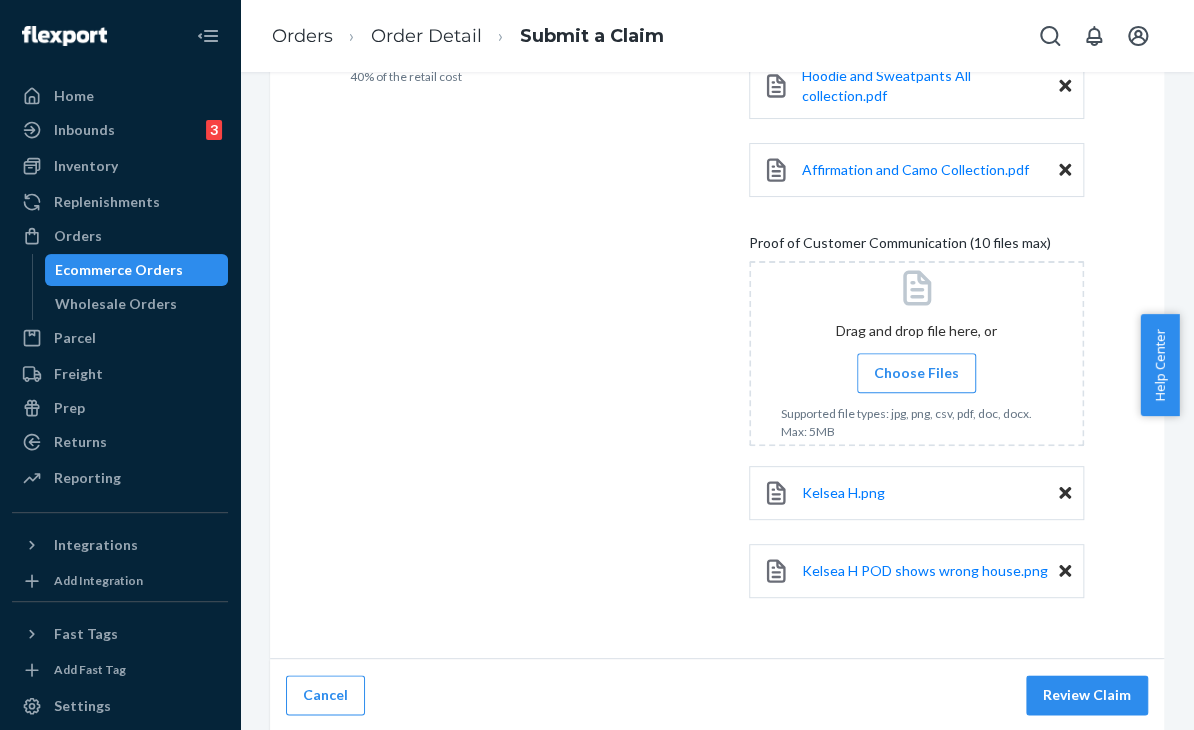click on "Choose Files" at bounding box center (916, 373) 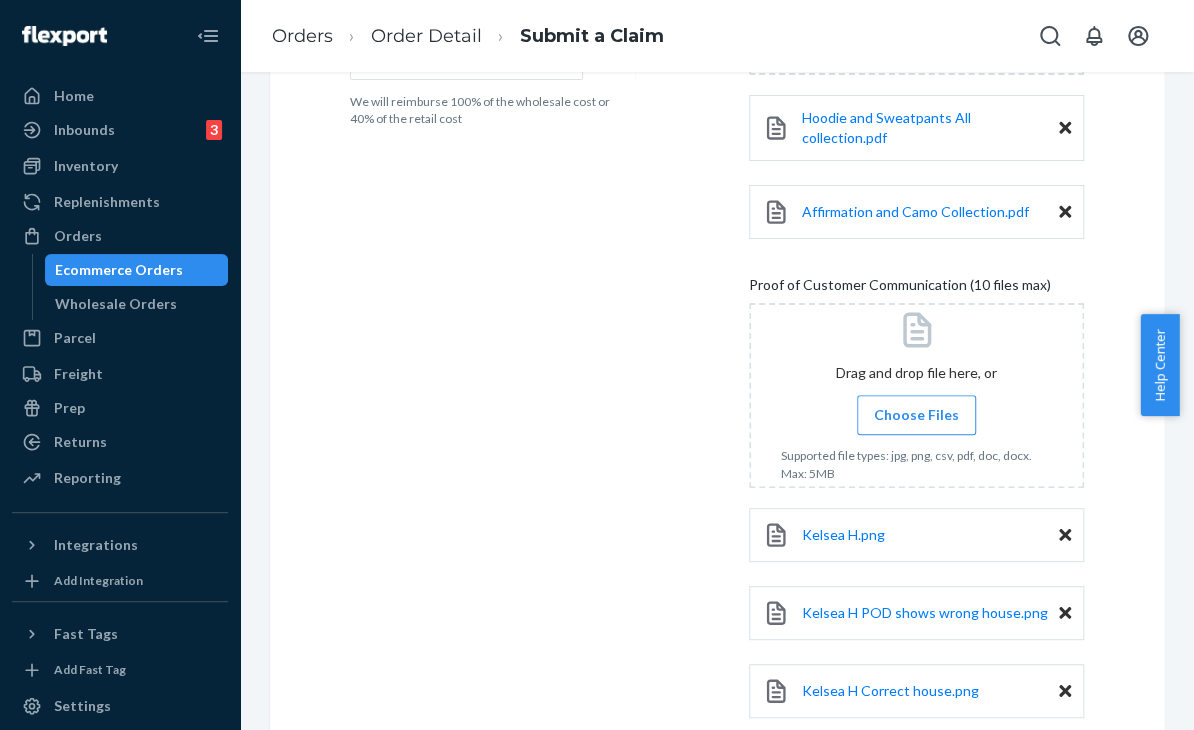 scroll, scrollTop: 683, scrollLeft: 0, axis: vertical 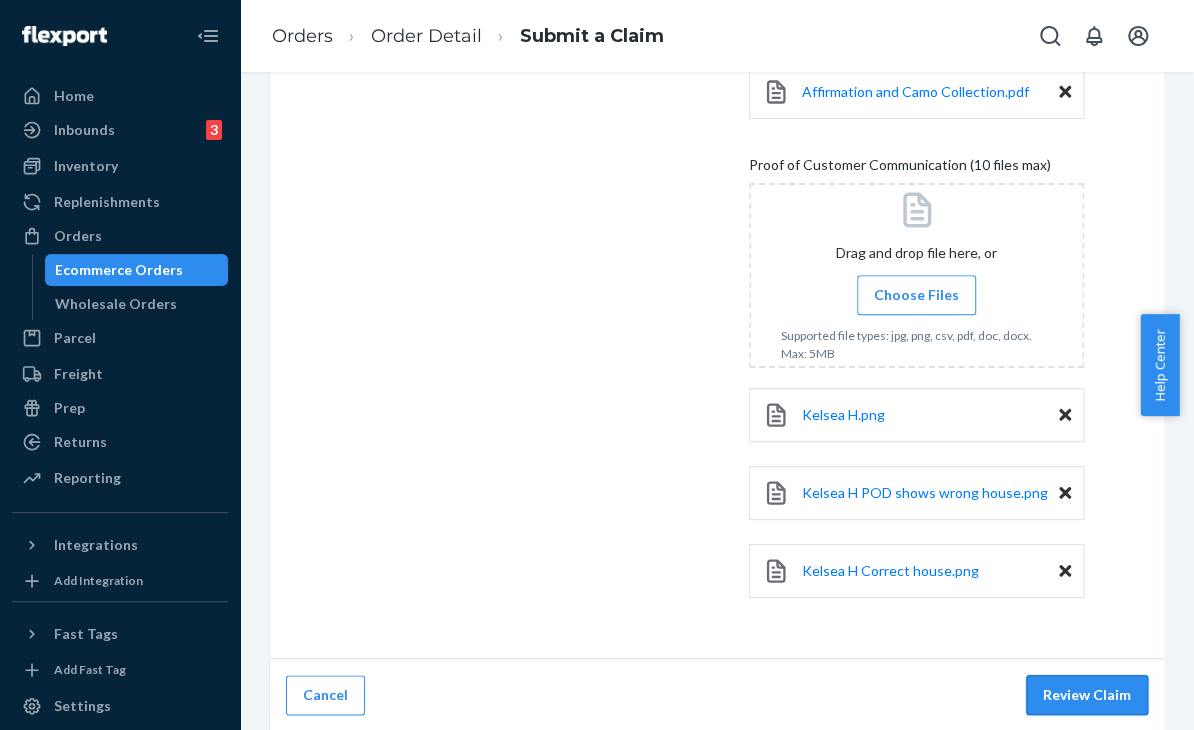 click on "Review Claim" at bounding box center (1087, 695) 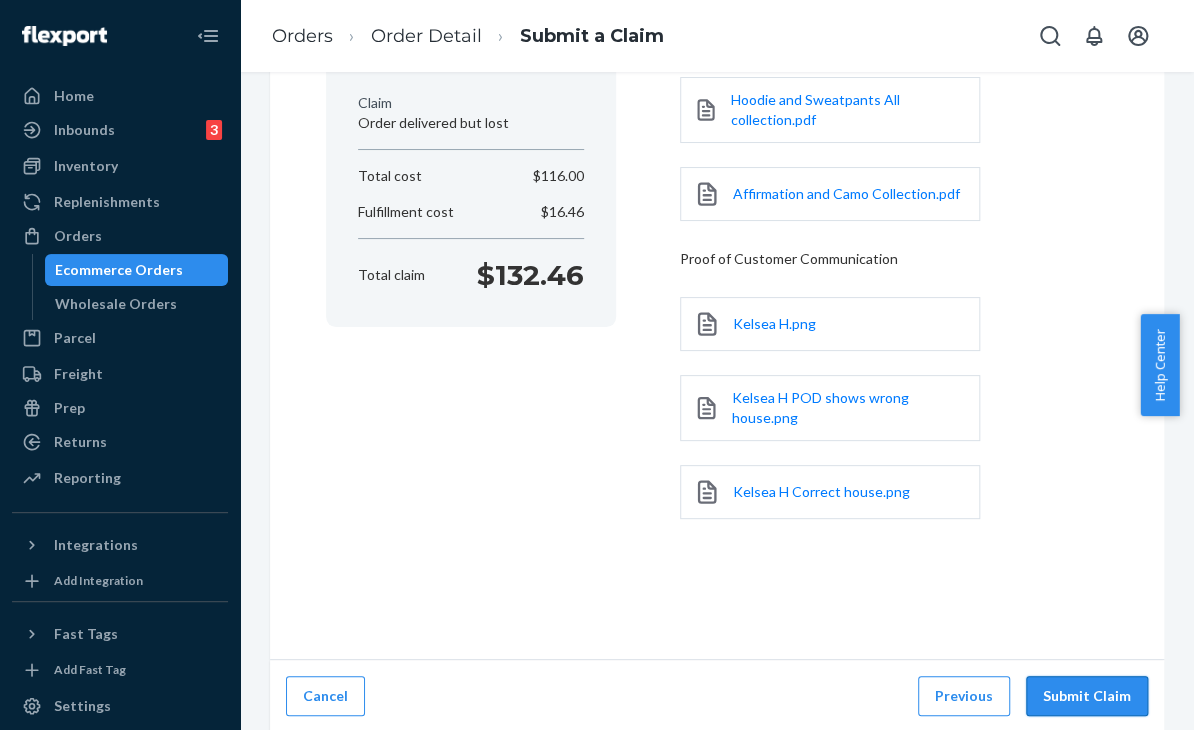 click on "Submit Claim" at bounding box center (1087, 696) 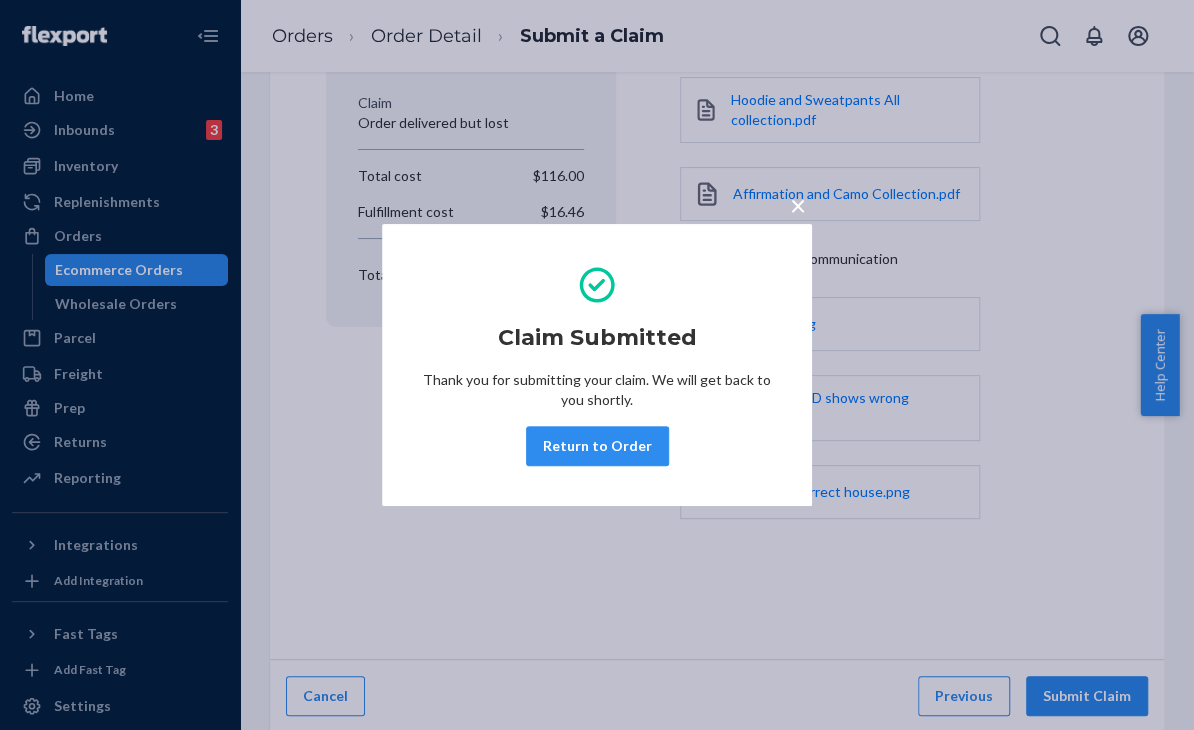 drag, startPoint x: 566, startPoint y: 437, endPoint x: 566, endPoint y: 413, distance: 24 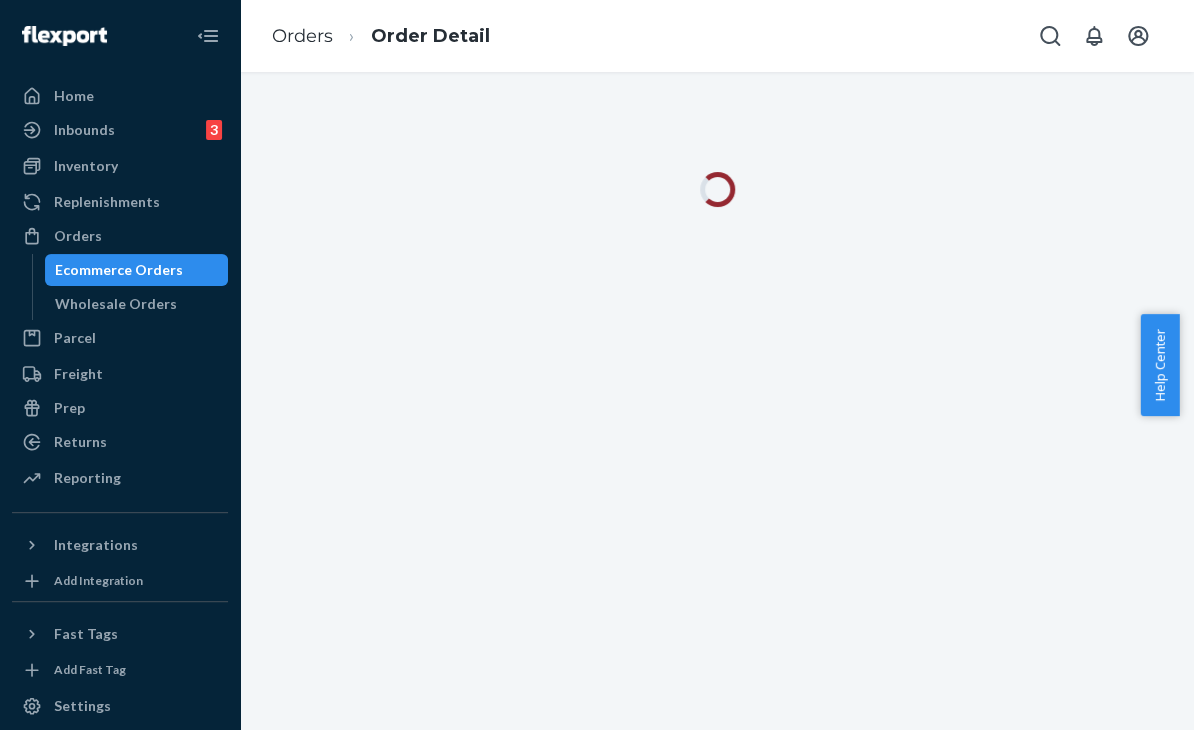 scroll, scrollTop: 0, scrollLeft: 0, axis: both 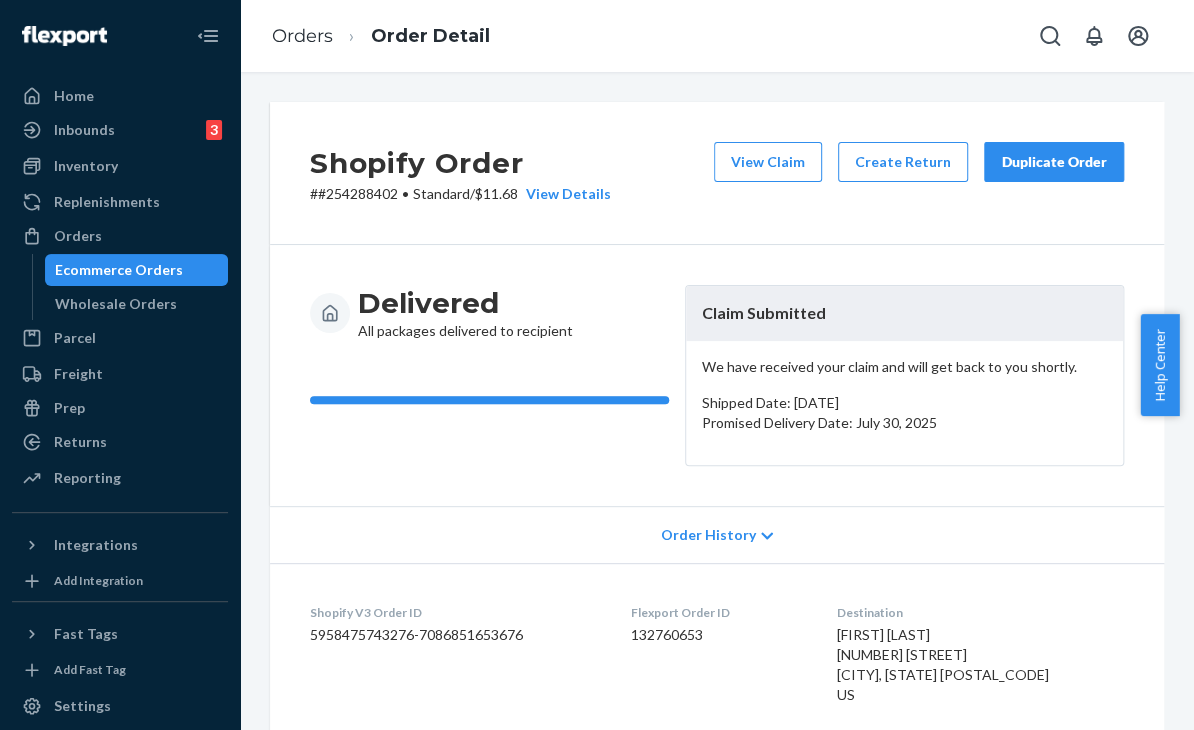 click on "Order History" at bounding box center (717, 534) 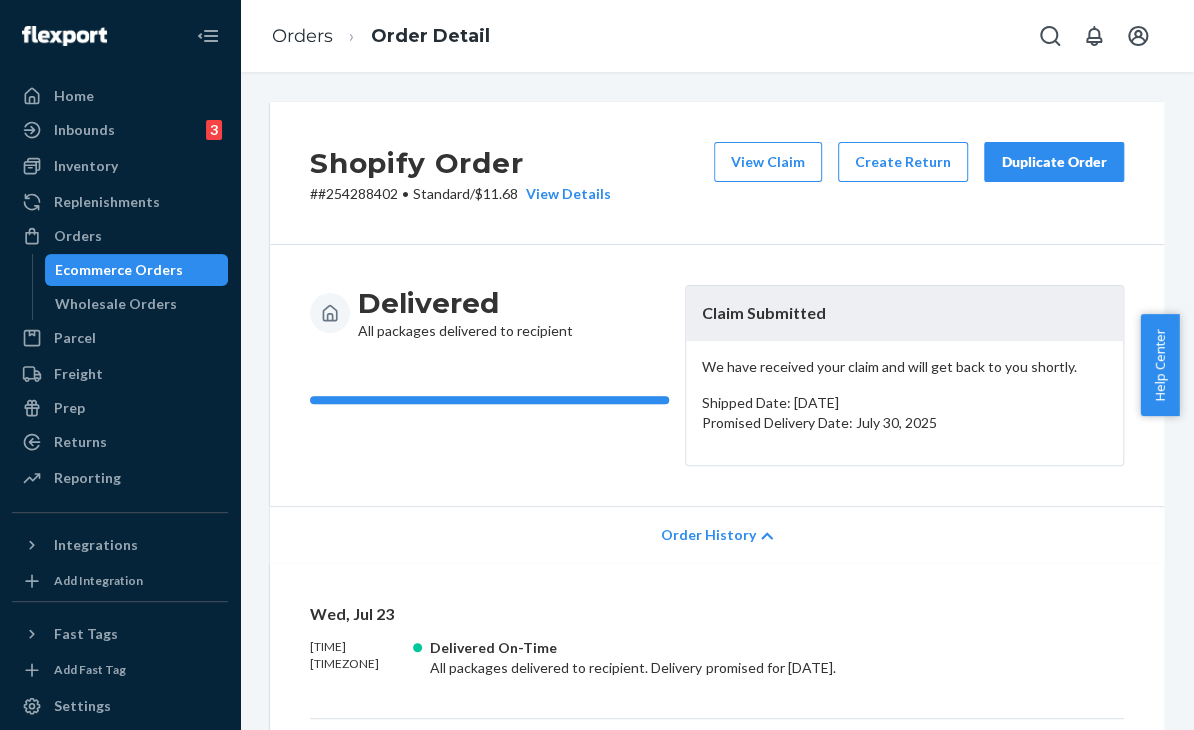 click on "[DATE] [TIME] [TIMEZONE] Delivered On-Time All packages delivered to recipient. Delivery promised for [DATE]. [DATE] [TIME] [TIMEZONE] In Transit Packages in transit with carriers. [TIME] [TIMEZONE] Tracking Reported Updated Shopify with tracking information. [TIME] [TIMEZONE] Shipped On-Time Tracking promised for [DATE]. Tracking Information Available Package 1 of 1   —   Shipped via LaserShip   ( [TRACKING_NUMBER] ) [TIME] [TIMEZONE] Processing Preparing shipment. Order received after cutoff. Order will ship [DATE]. [TIME] [TIMEZONE] Order Ingested Received from Shopify. [DATE] [TIME] [TIMEZONE] Order Created Order created in Shopify." at bounding box center [717, 1008] 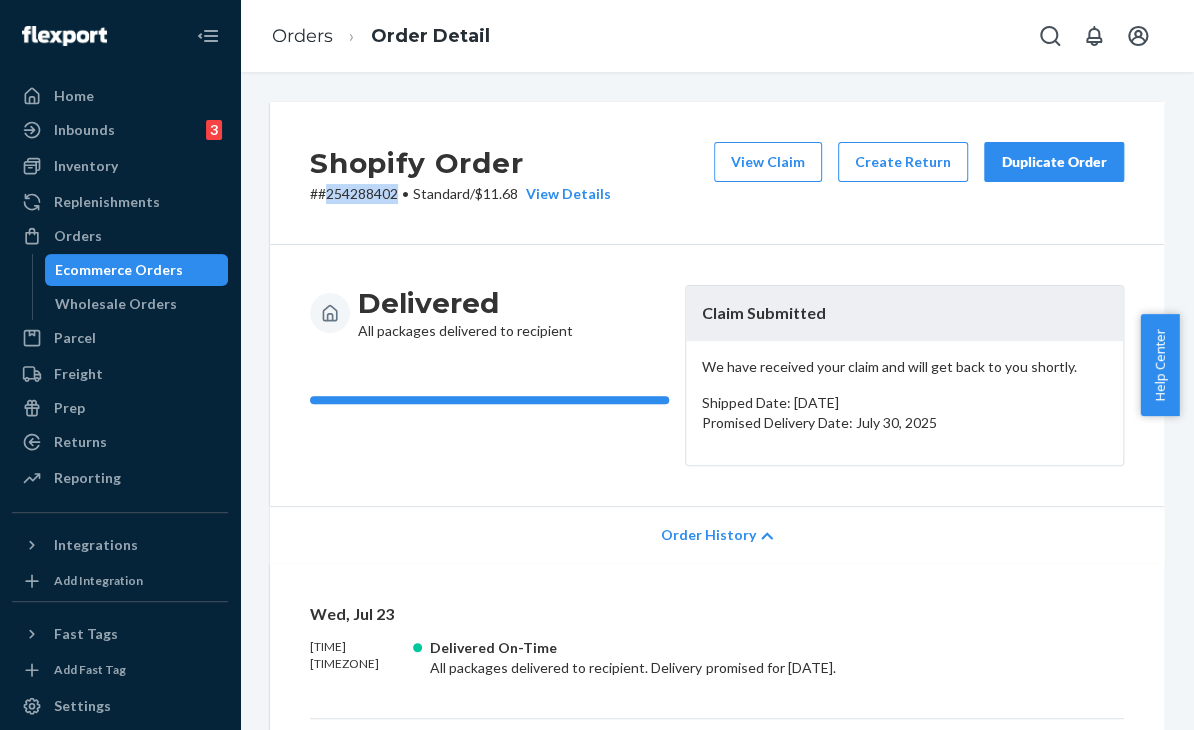 click on "# [NUMBER] • Standard  /  $[PRICE] View Details" at bounding box center [460, 194] 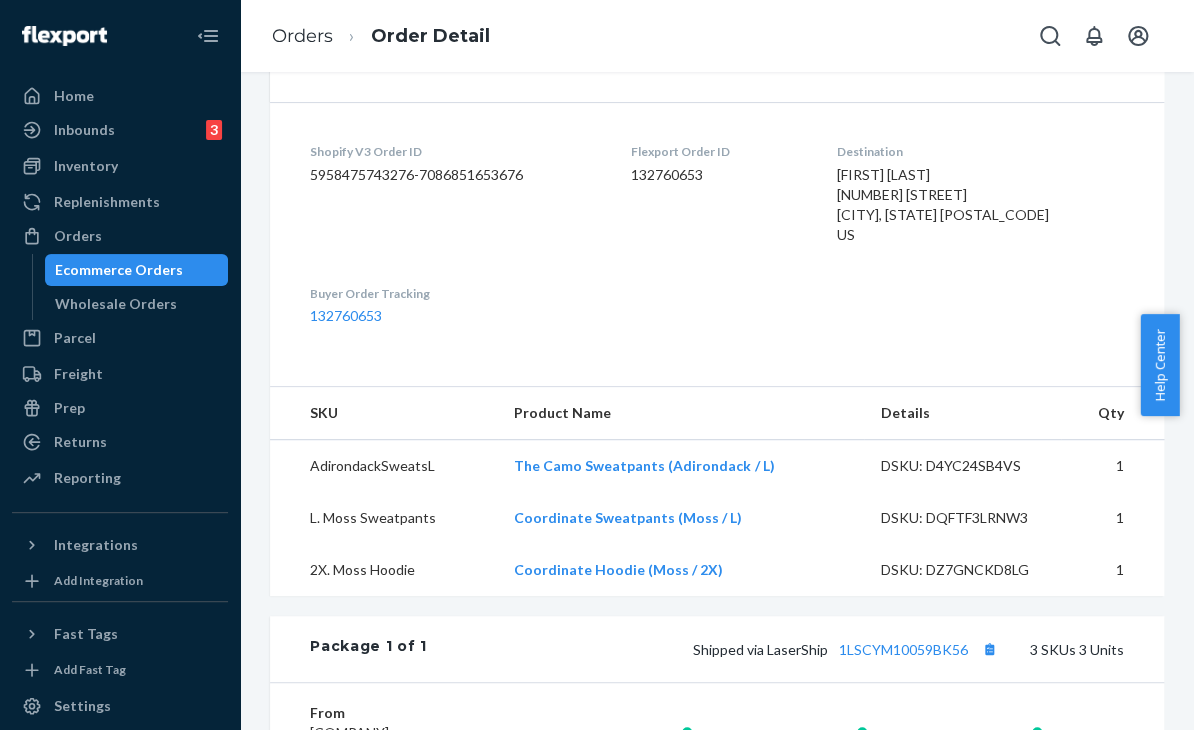 scroll, scrollTop: 1363, scrollLeft: 0, axis: vertical 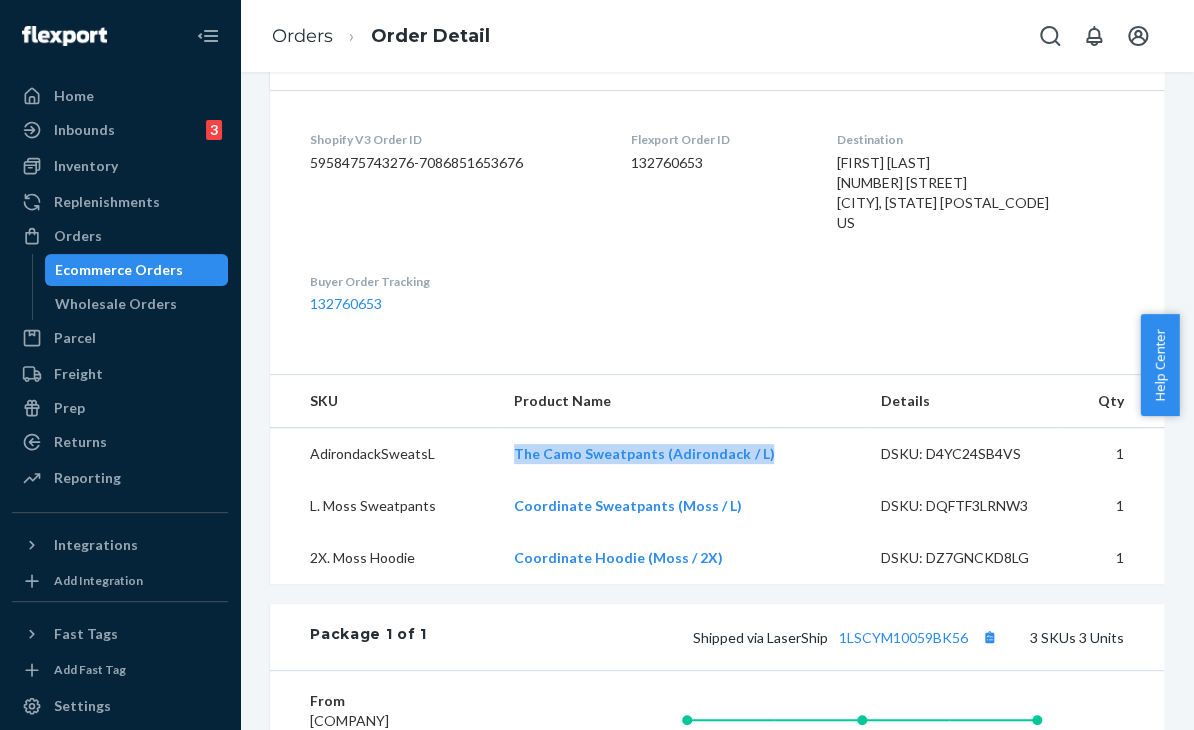 drag, startPoint x: 768, startPoint y: 448, endPoint x: 512, endPoint y: 465, distance: 256.56384 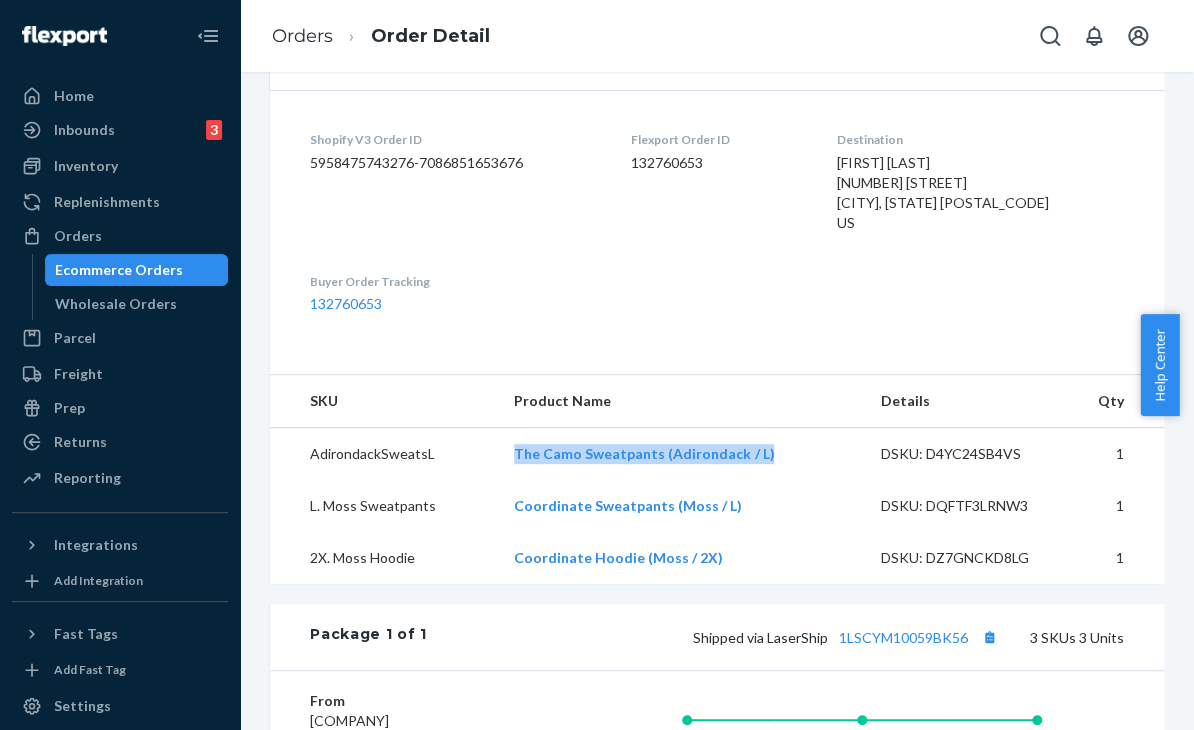 click on "The Camo Sweatpants (Adirondack / L)" at bounding box center [681, 453] 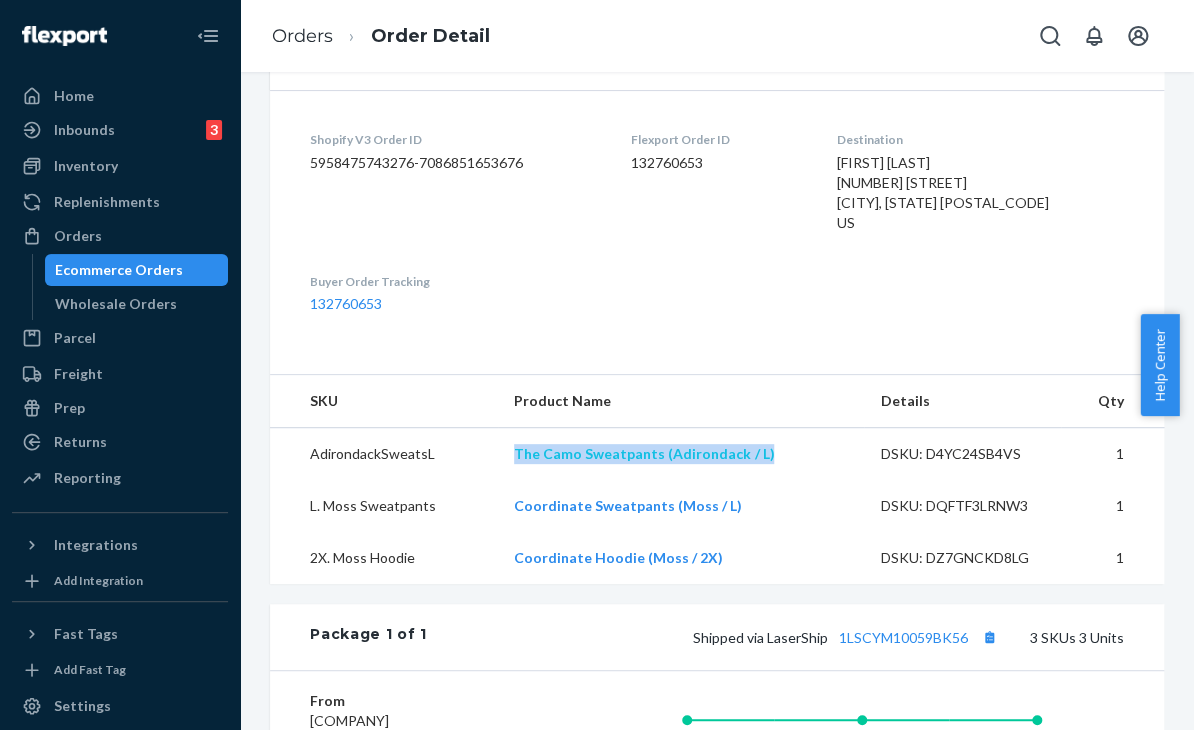 copy on "The Camo Sweatpants (Adirondack / L)" 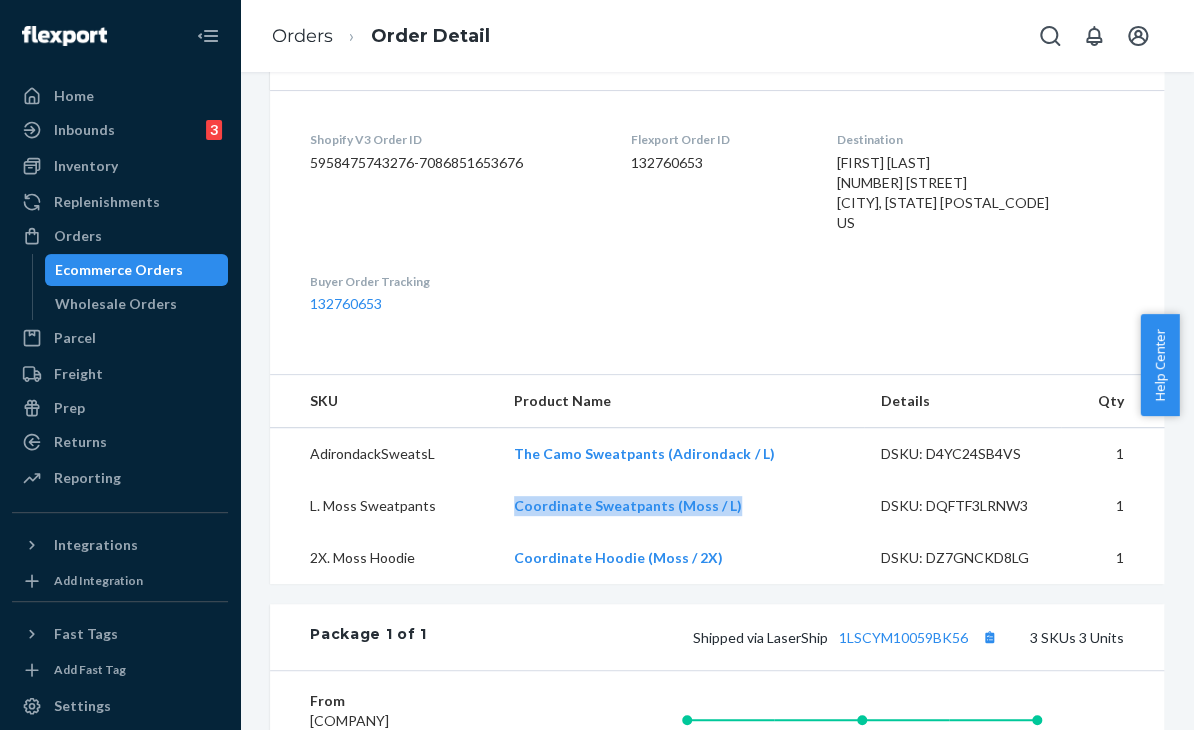 drag, startPoint x: 685, startPoint y: 505, endPoint x: 483, endPoint y: 513, distance: 202.15836 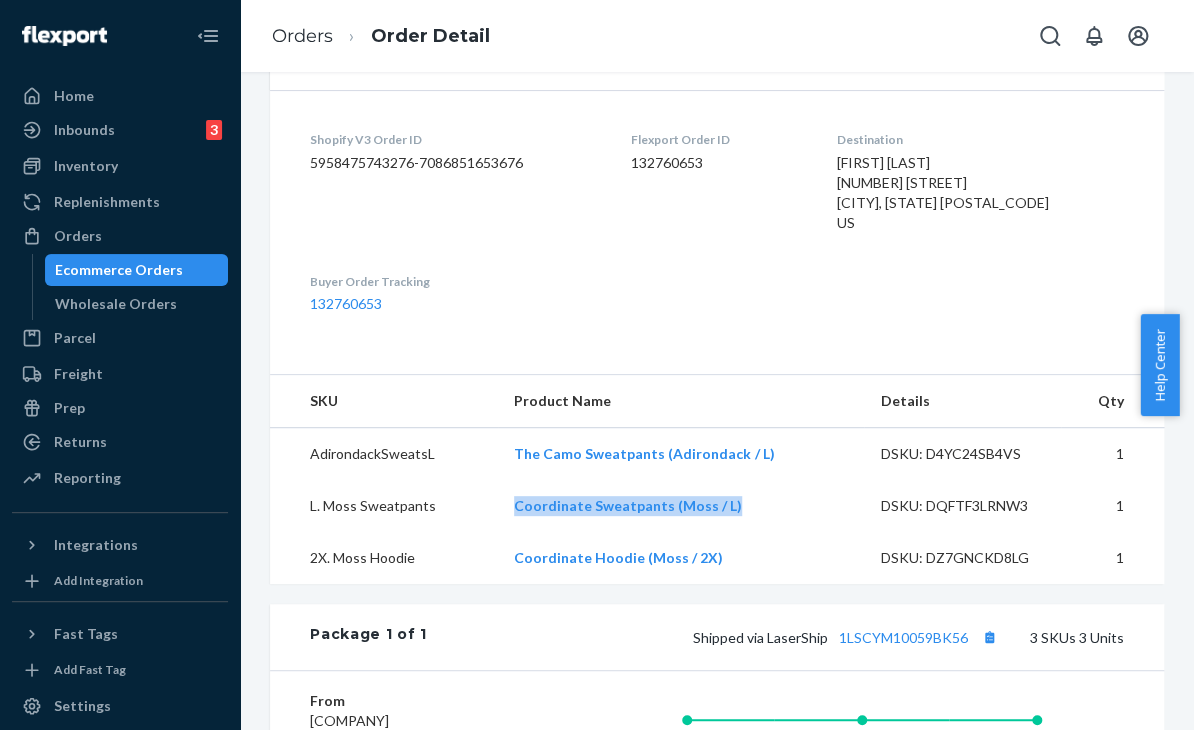 click on "L. Moss Sweatpants Coordinate Sweatpants (Moss / L) DSKU: DQFTF3LRNW3 1" at bounding box center (717, 506) 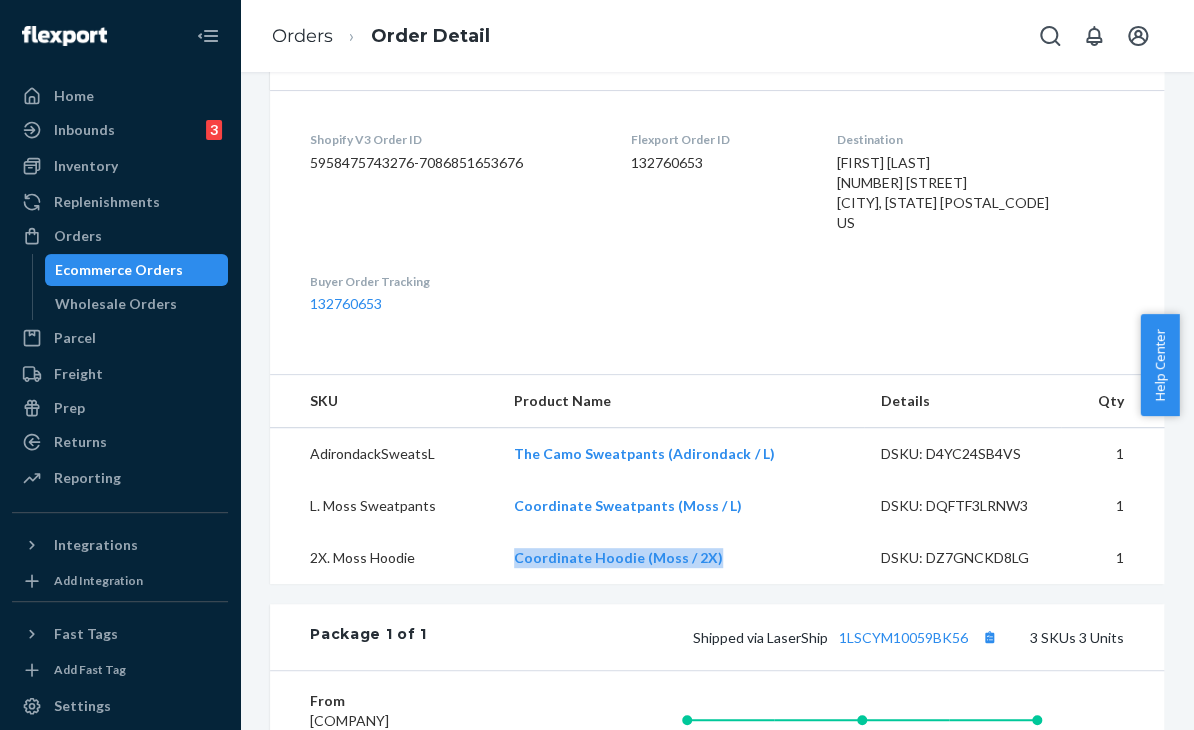 drag, startPoint x: 576, startPoint y: 569, endPoint x: 501, endPoint y: 569, distance: 75 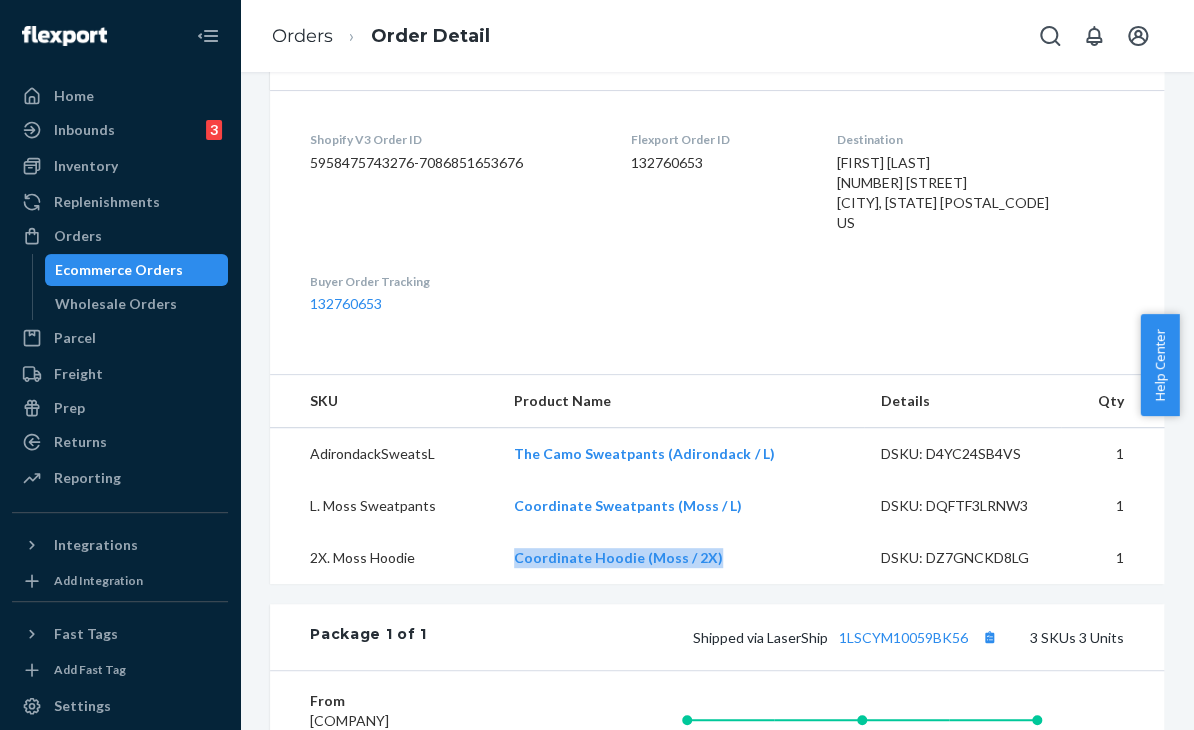 click on "Coordinate Hoodie (Moss / 2X)" at bounding box center [681, 558] 